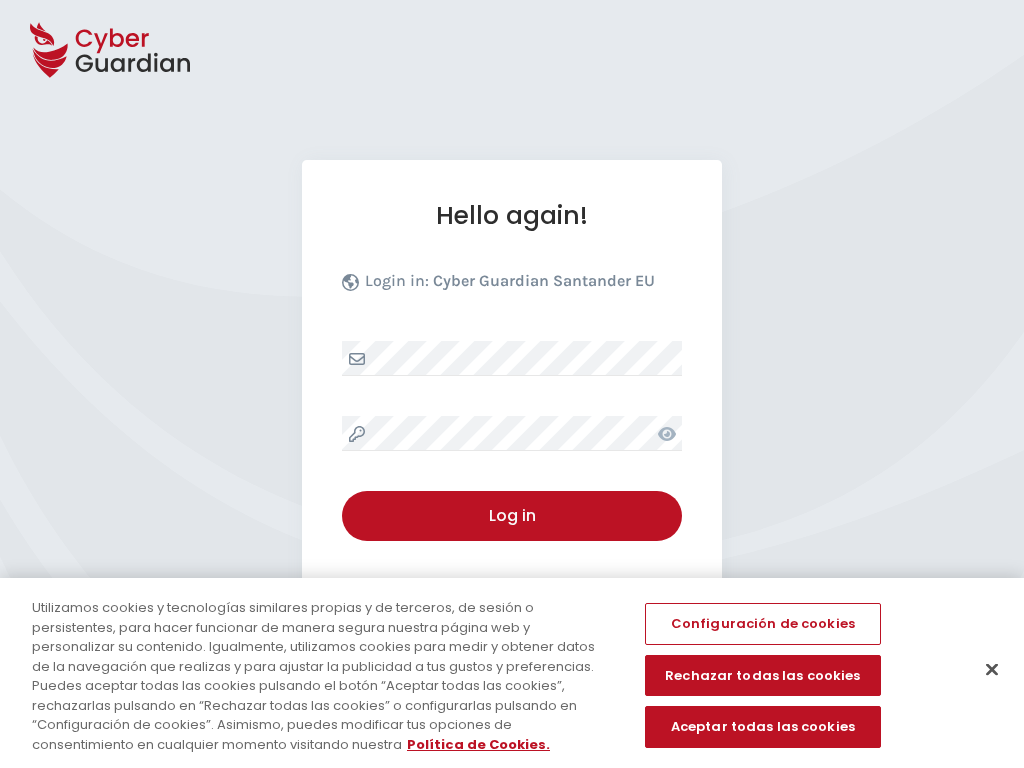 select on "English" 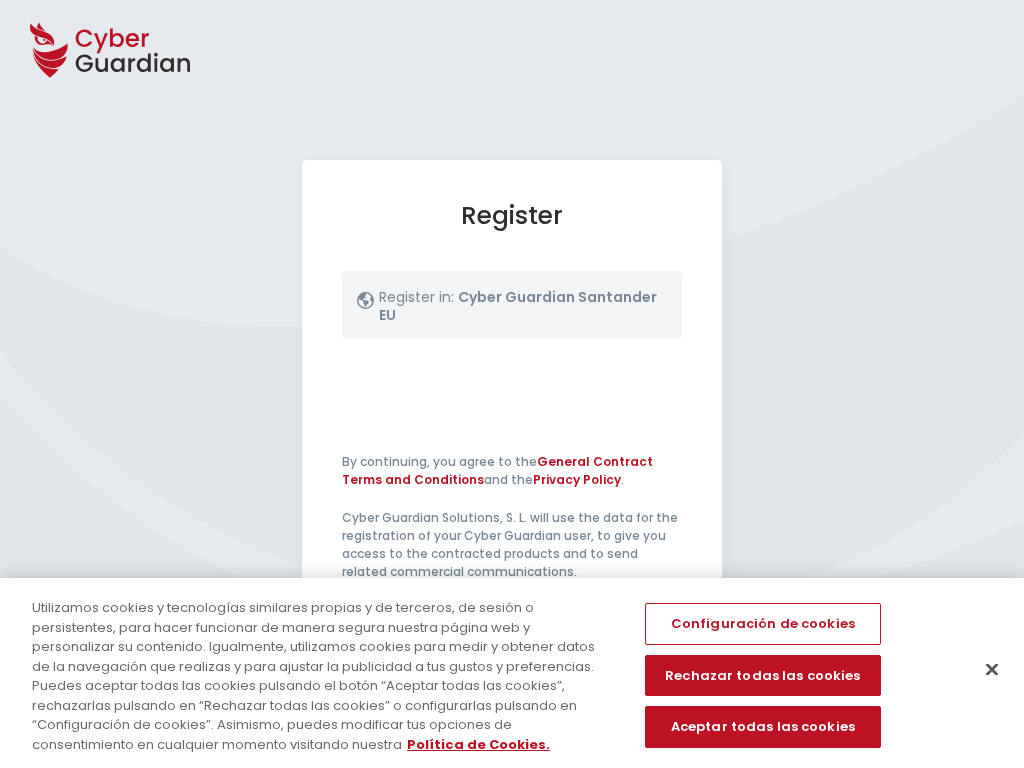 select on "English" 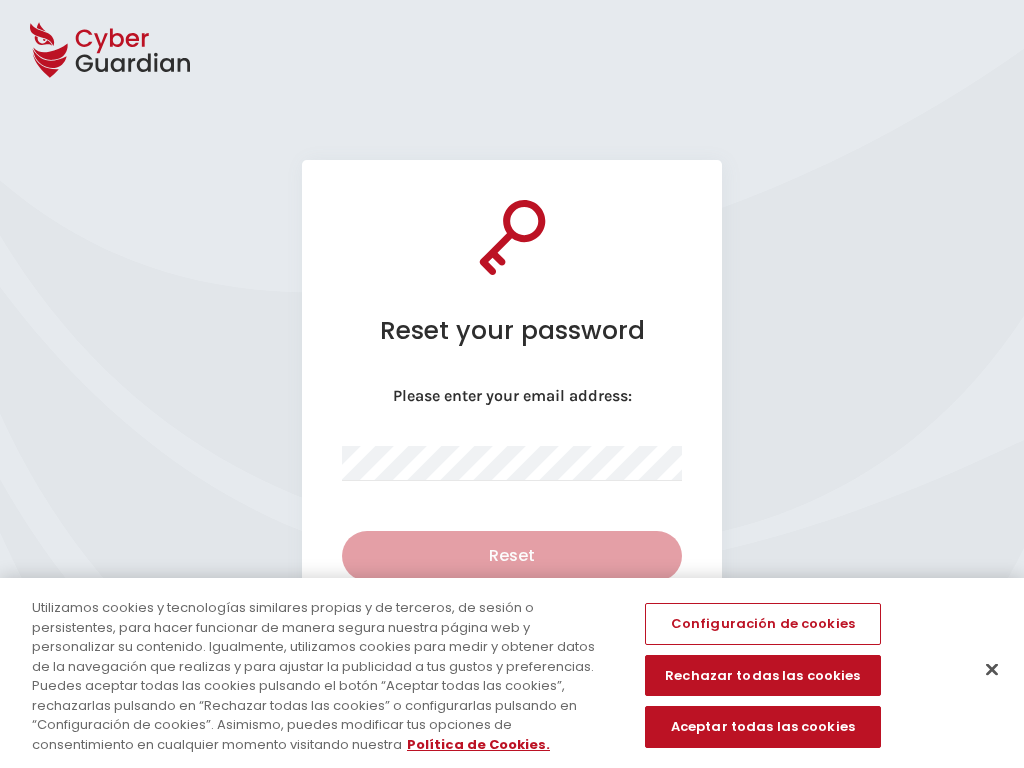 select on "English" 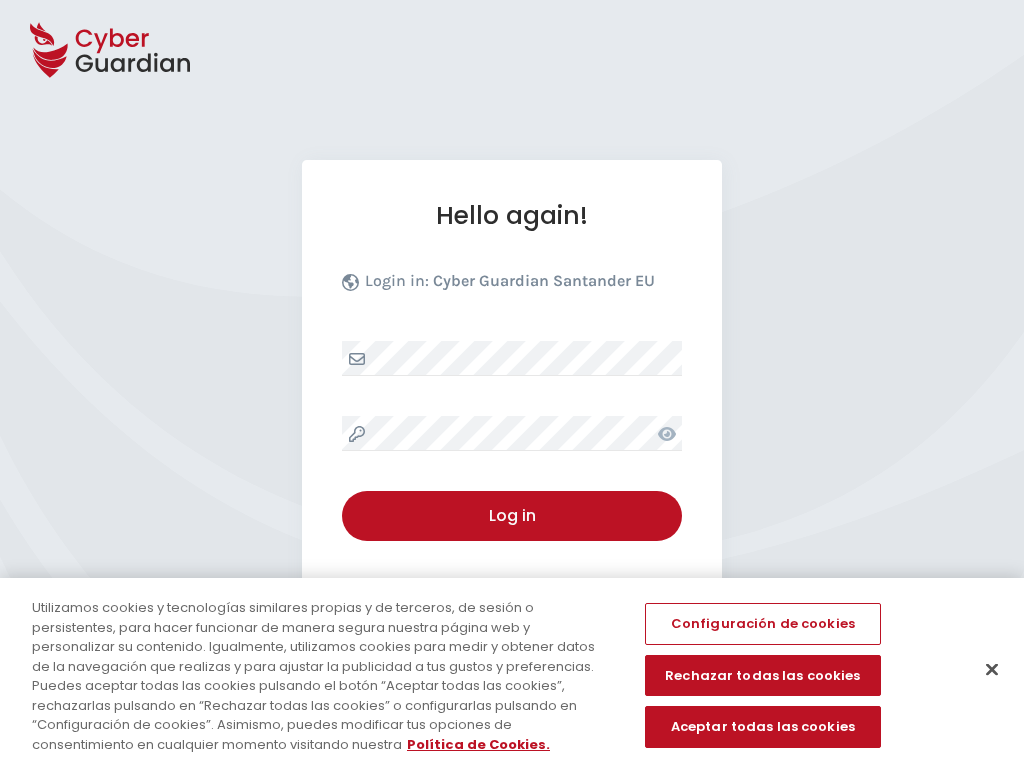 select on "English" 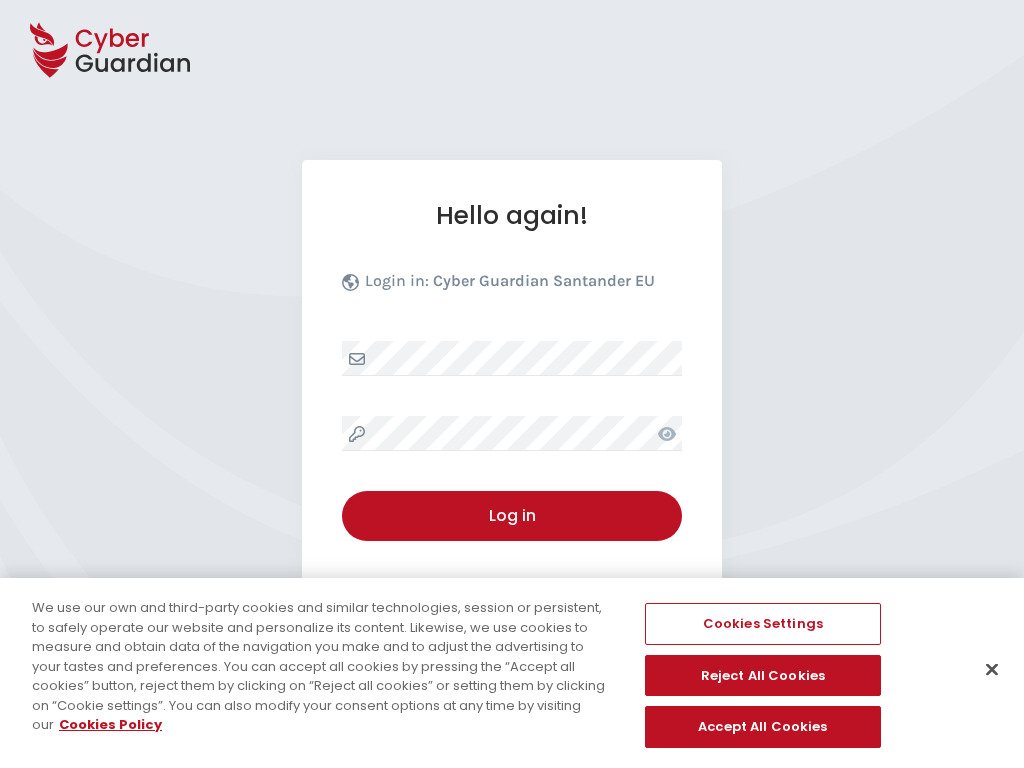 select on "English" 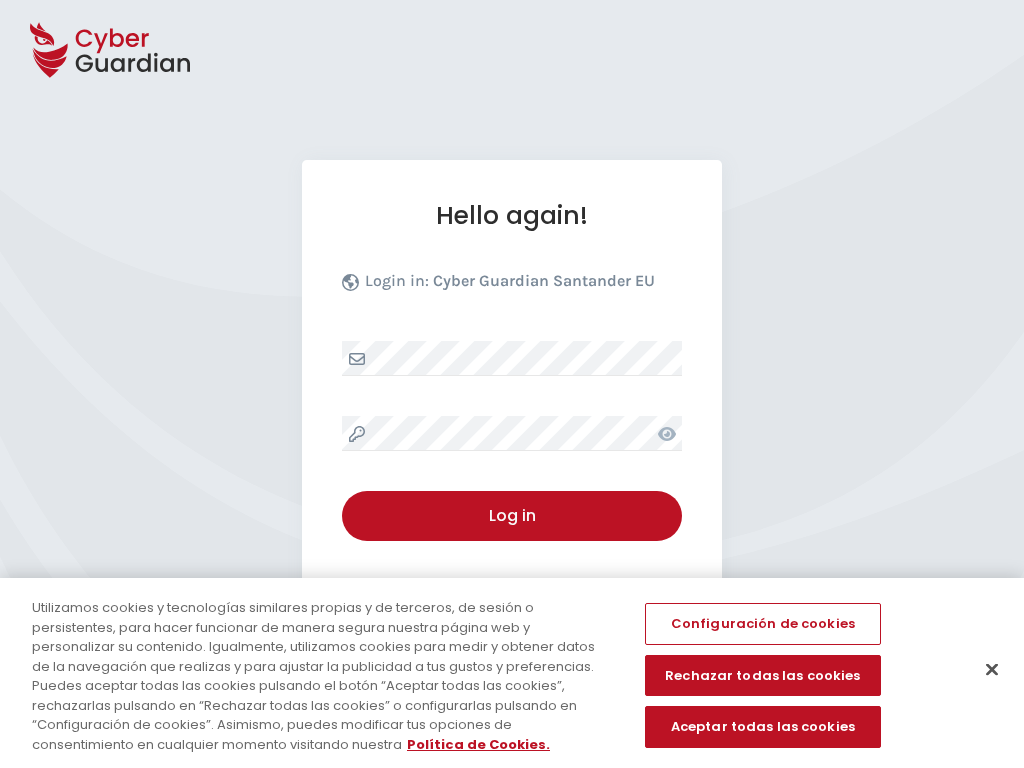 select on "English" 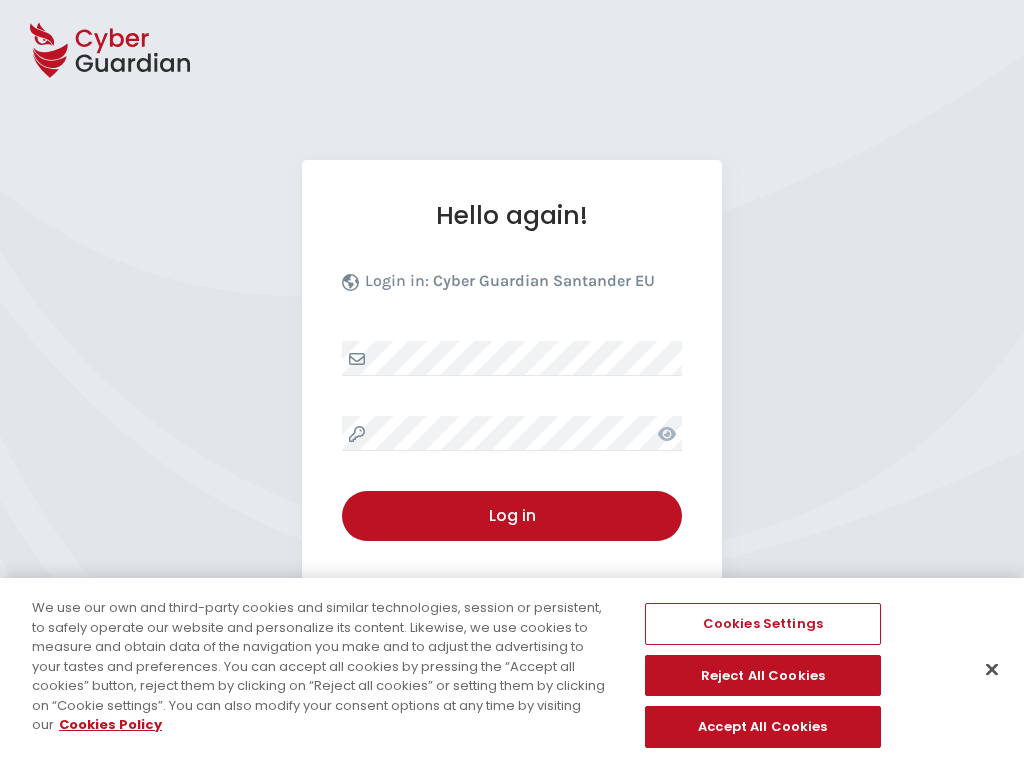 select on "English" 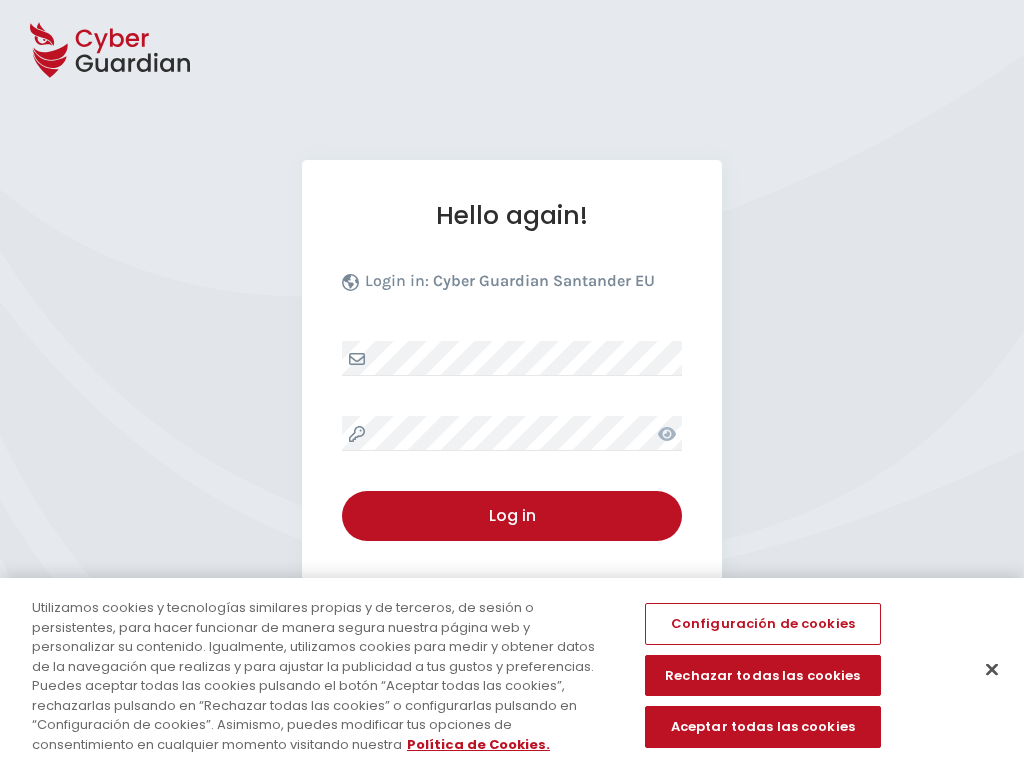 select on "English" 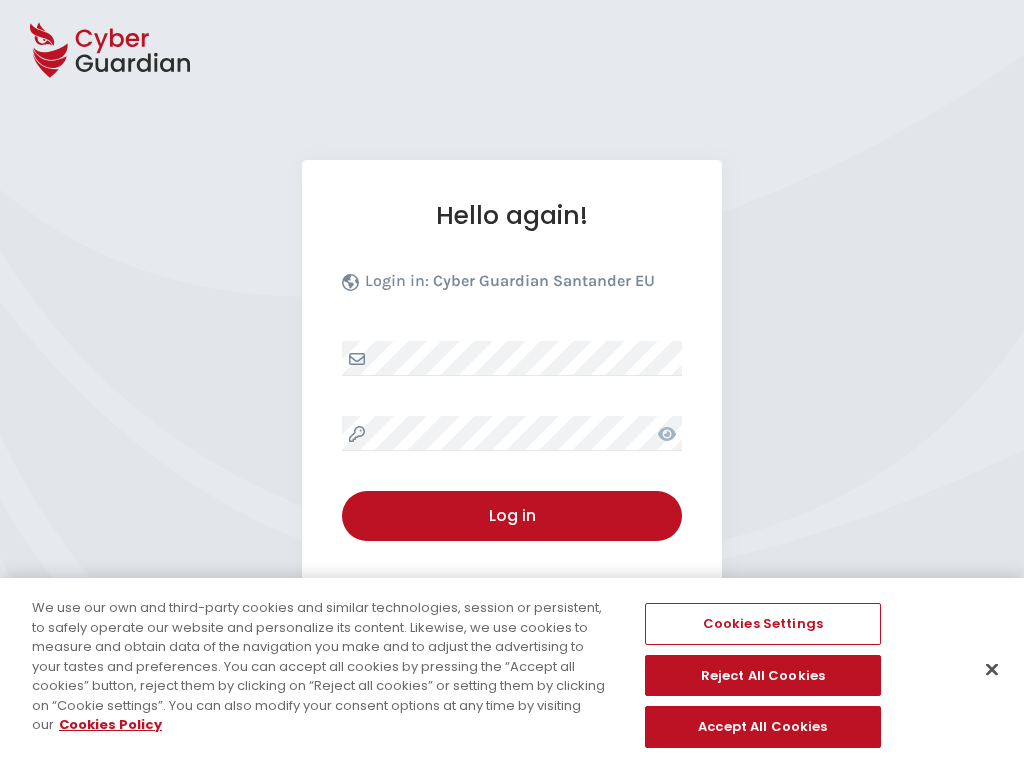 select on "English" 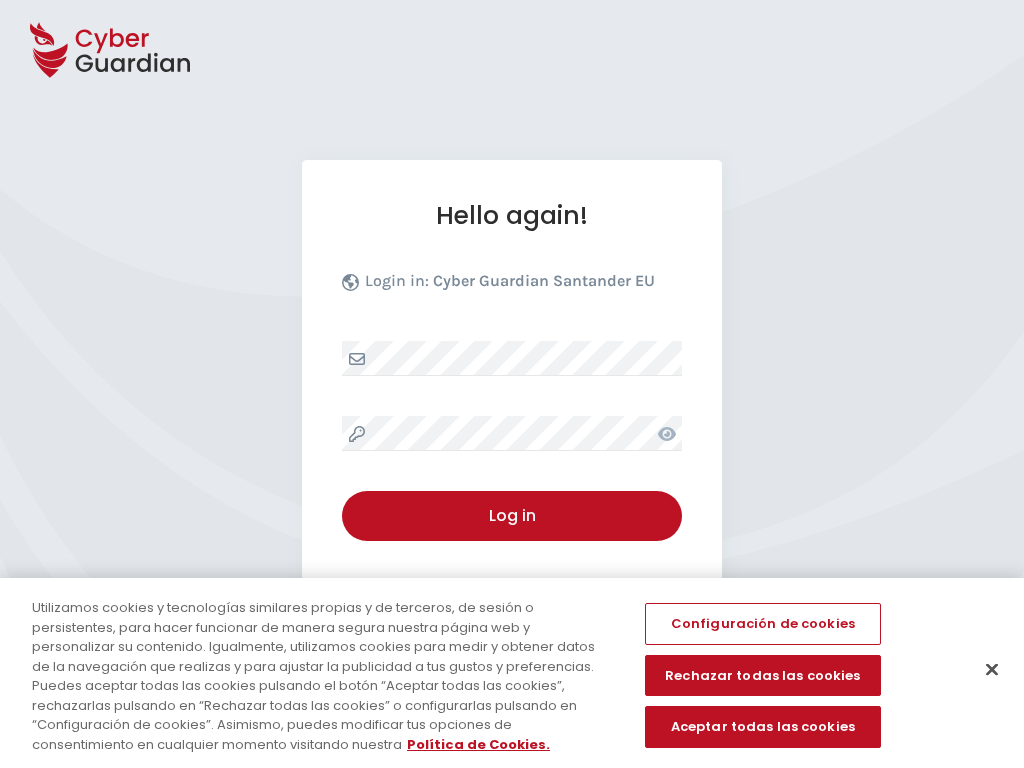select on "English" 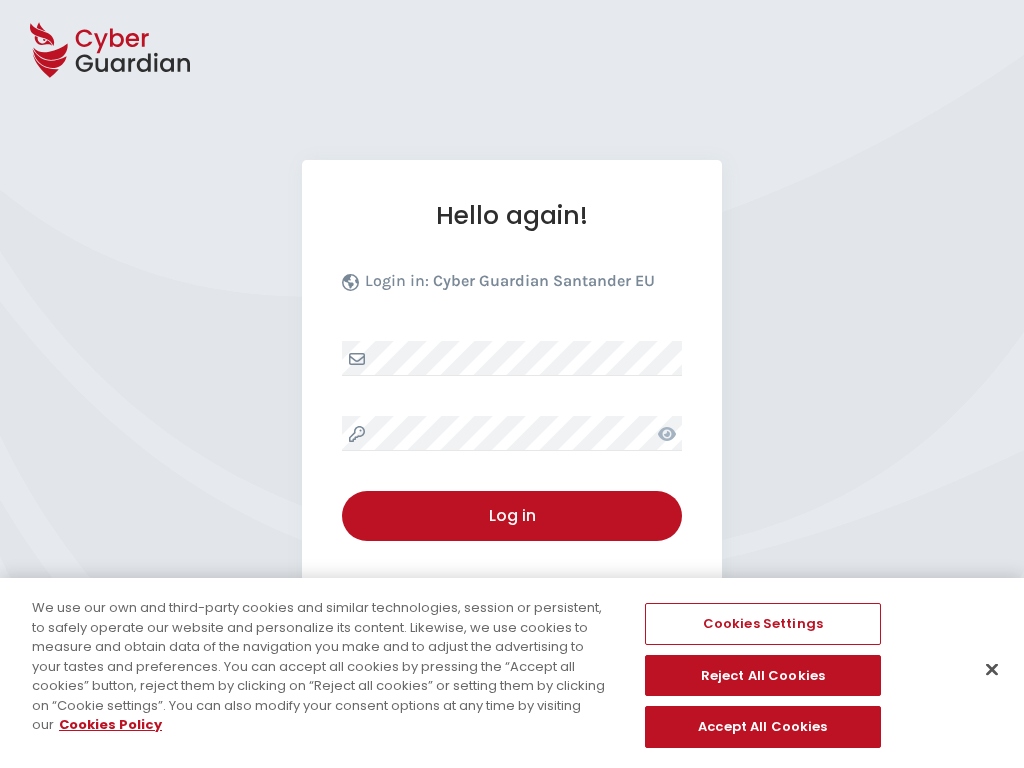 select on "English" 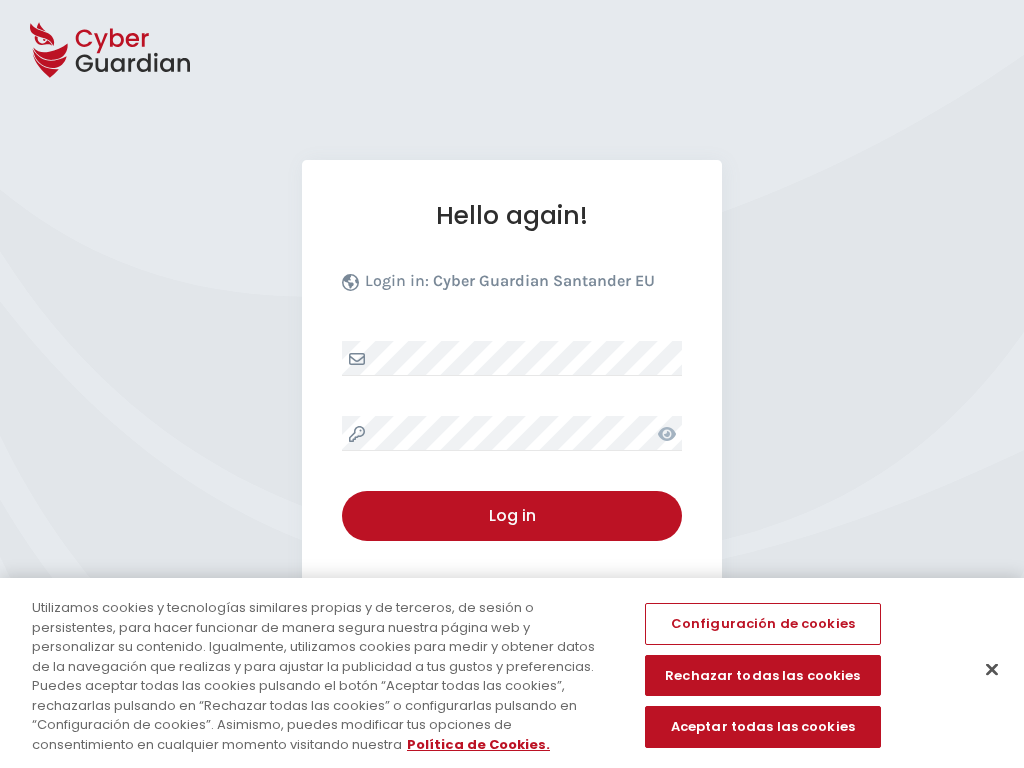 select on "English" 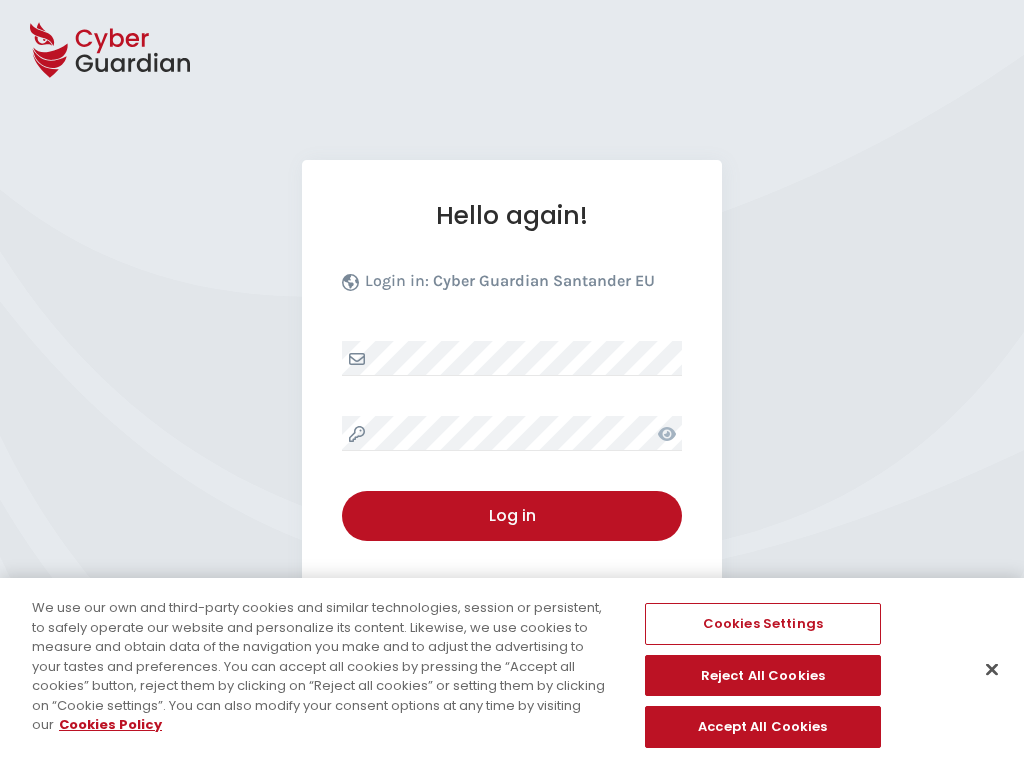 select on "English" 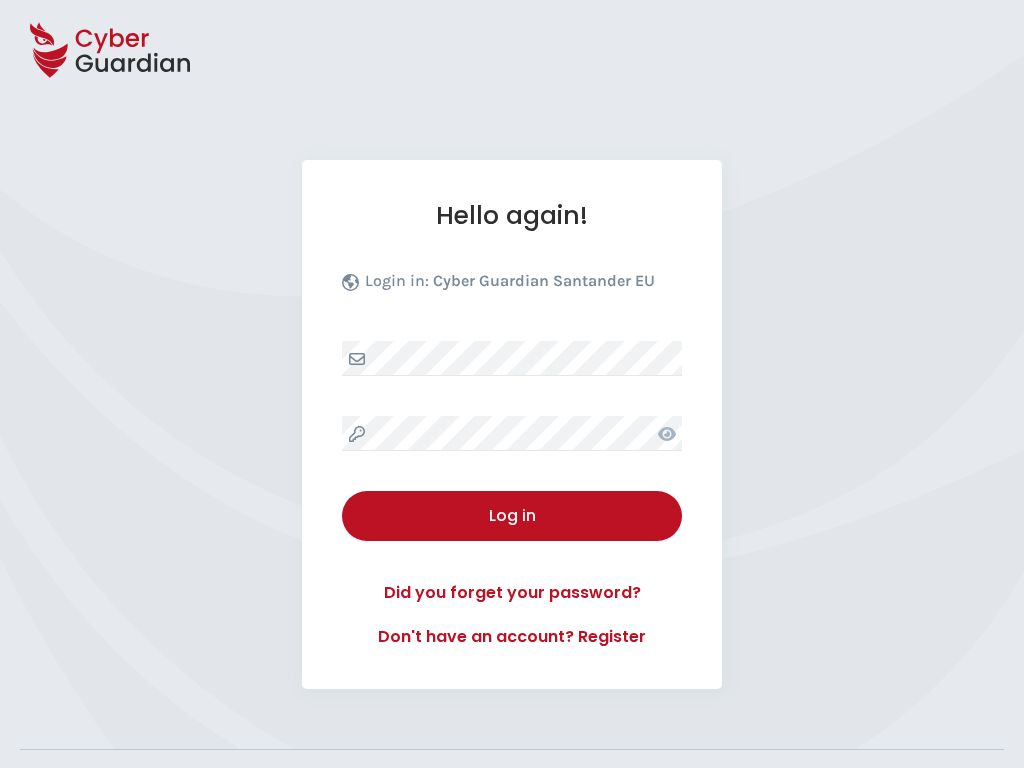 select on "English" 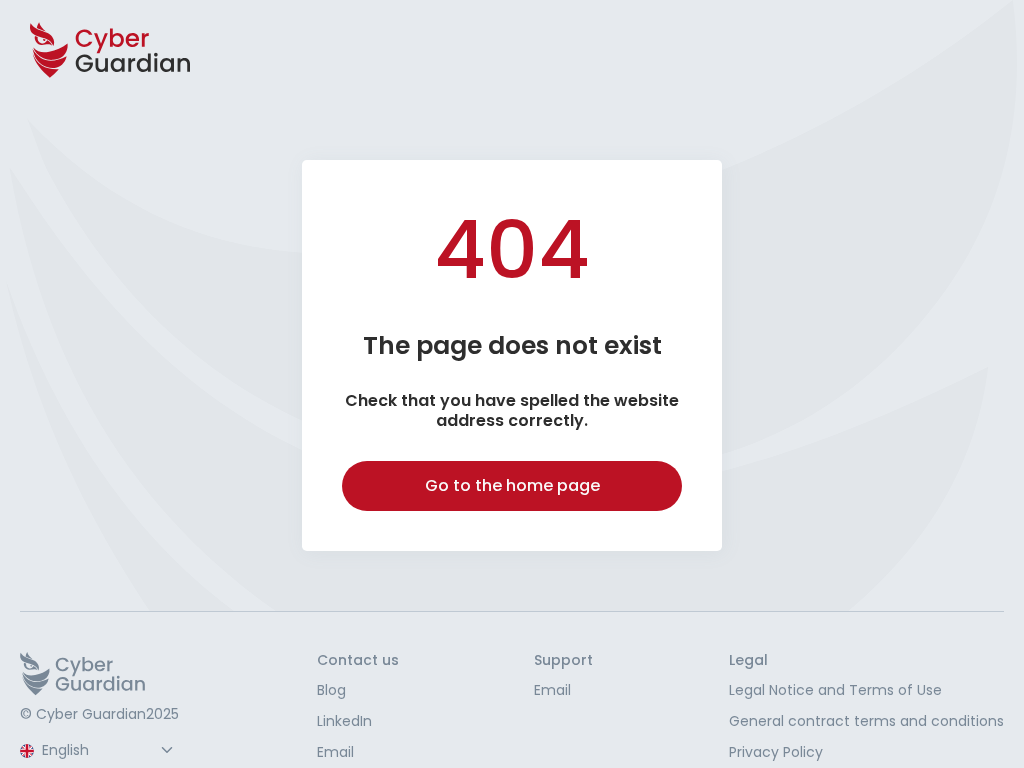 select on "English" 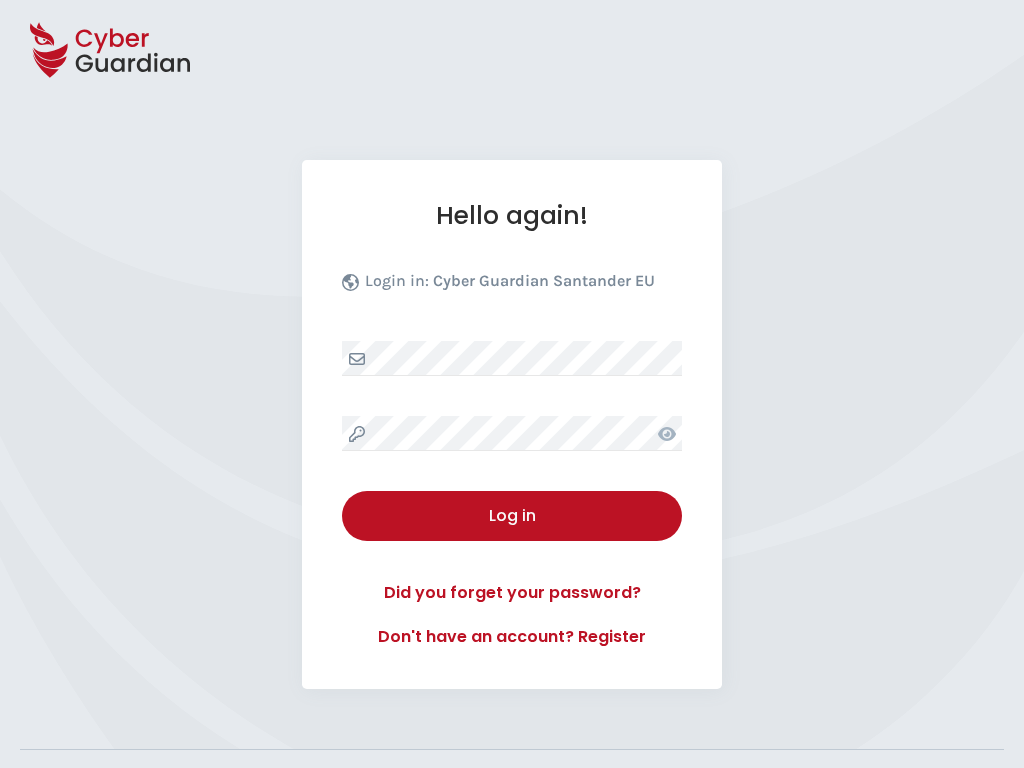 select on "English" 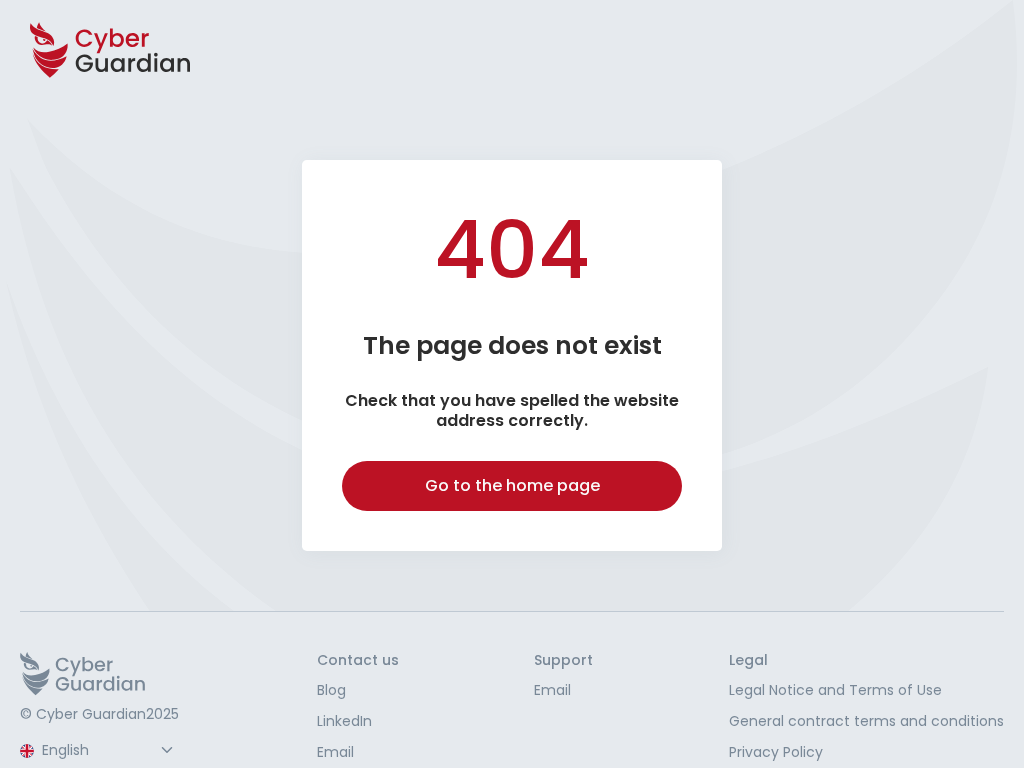 select on "English" 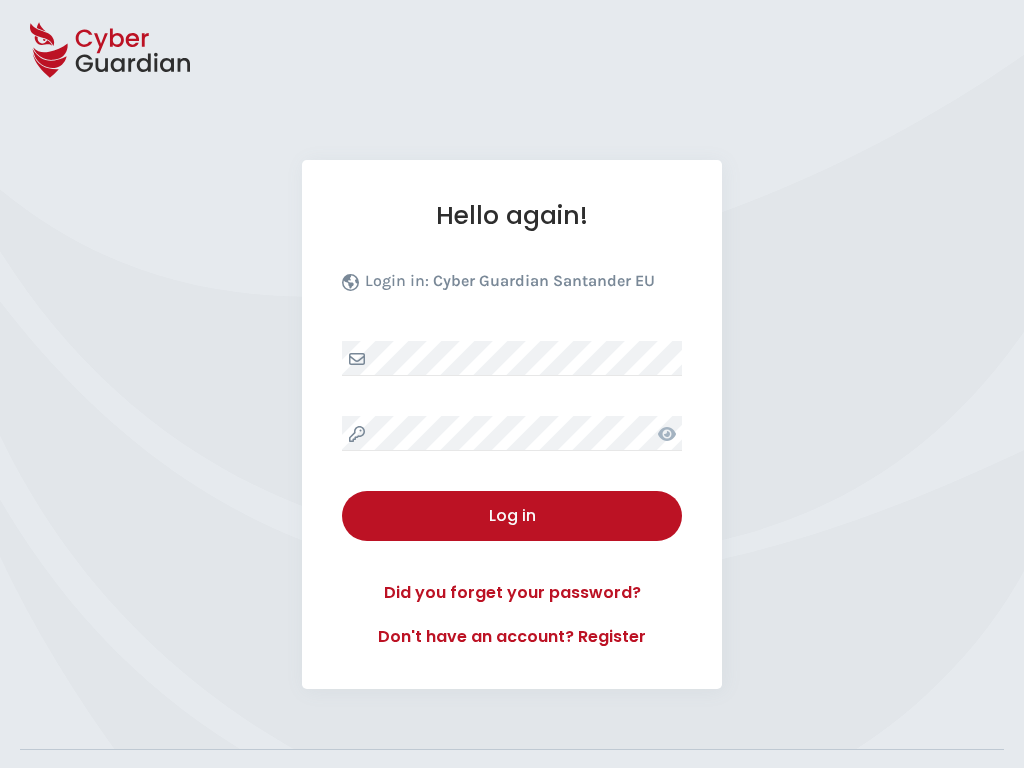 select on "English" 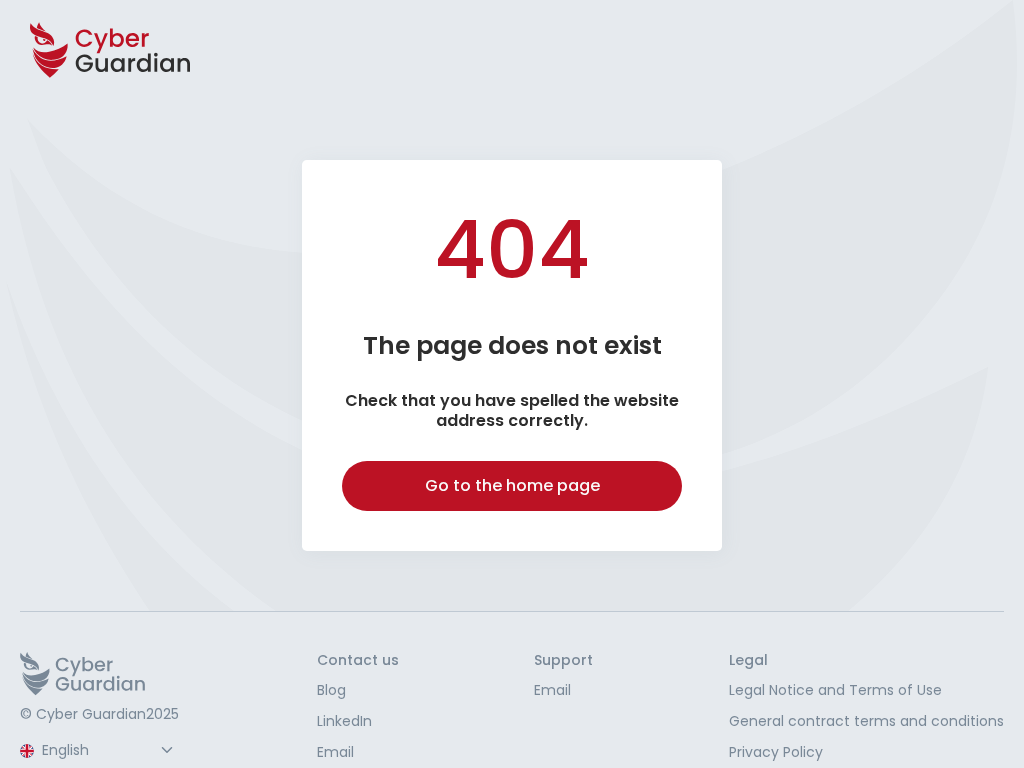 select on "English" 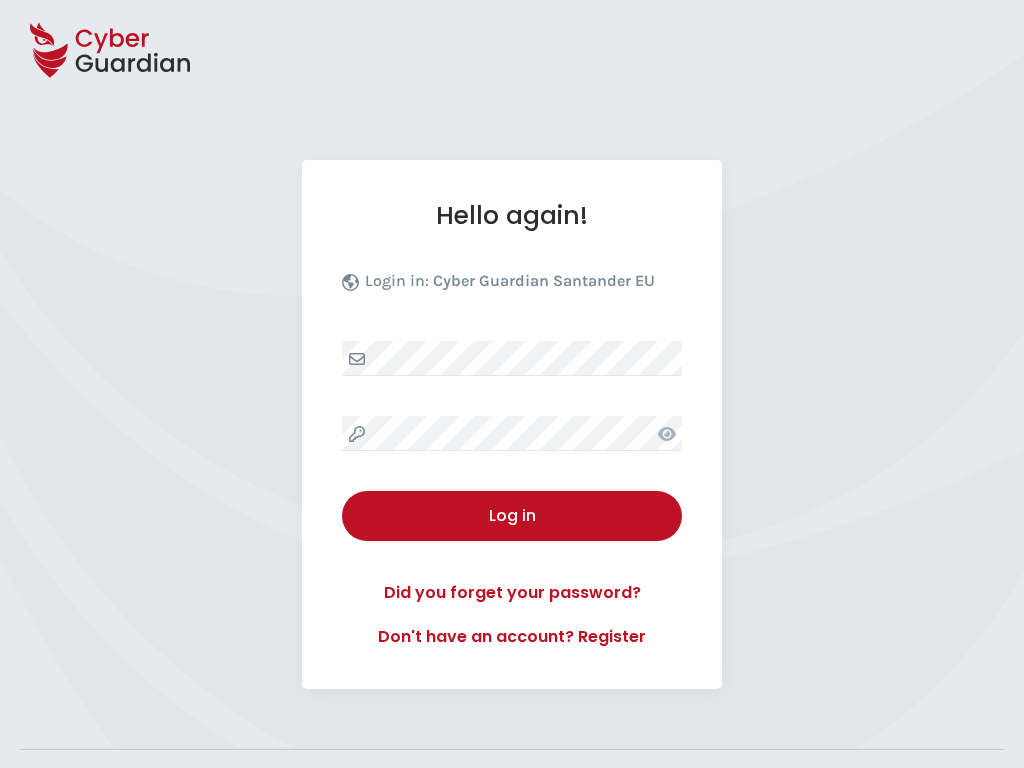 select on "English" 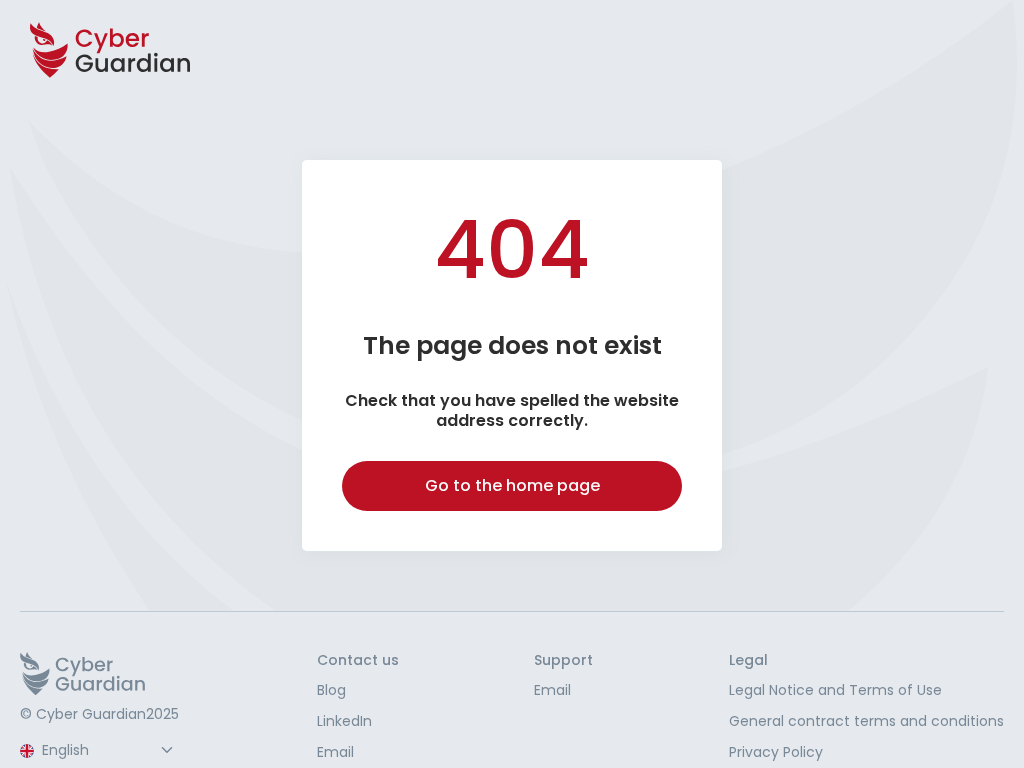 select on "English" 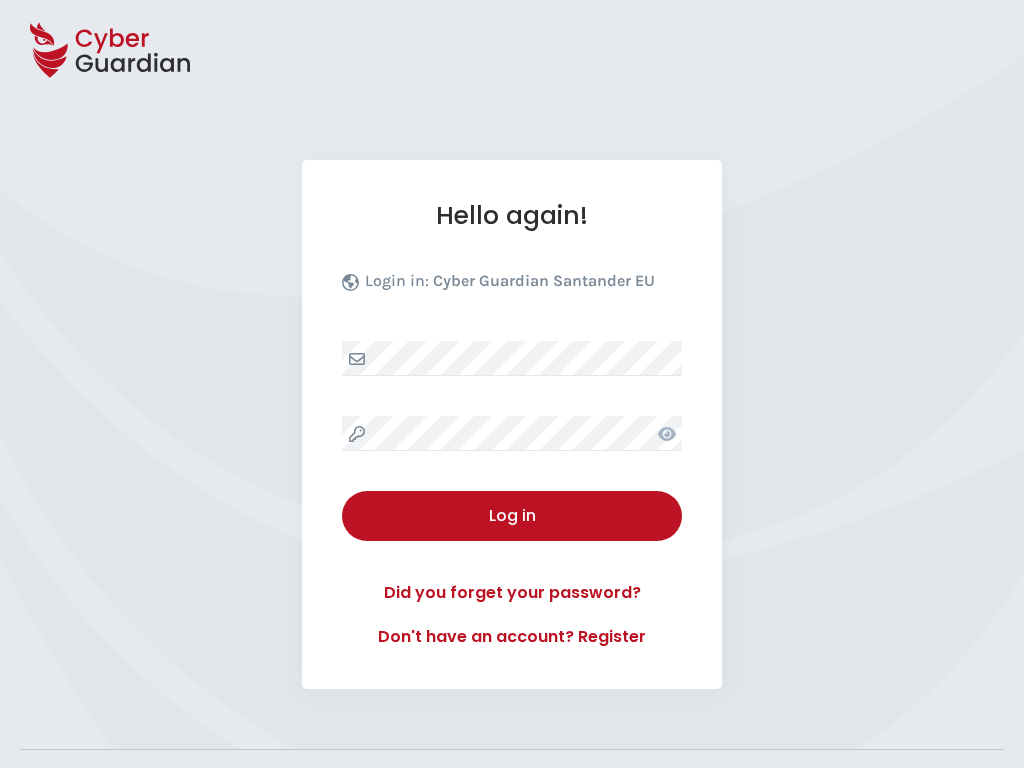 select on "English" 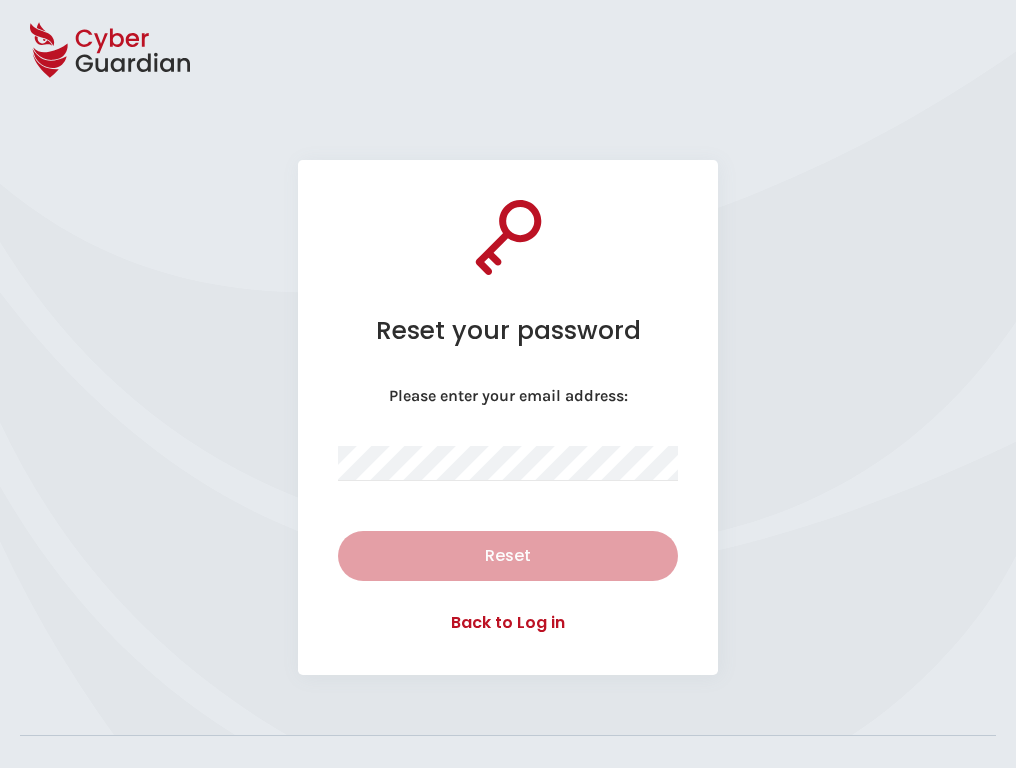 select on "English" 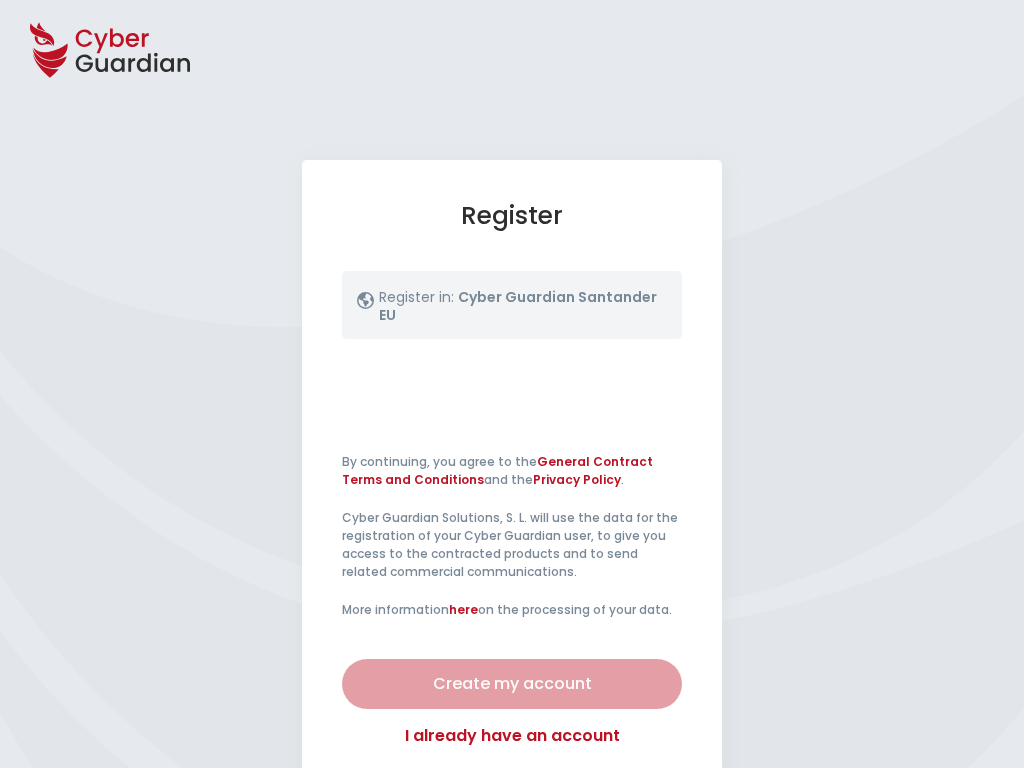 select on "English" 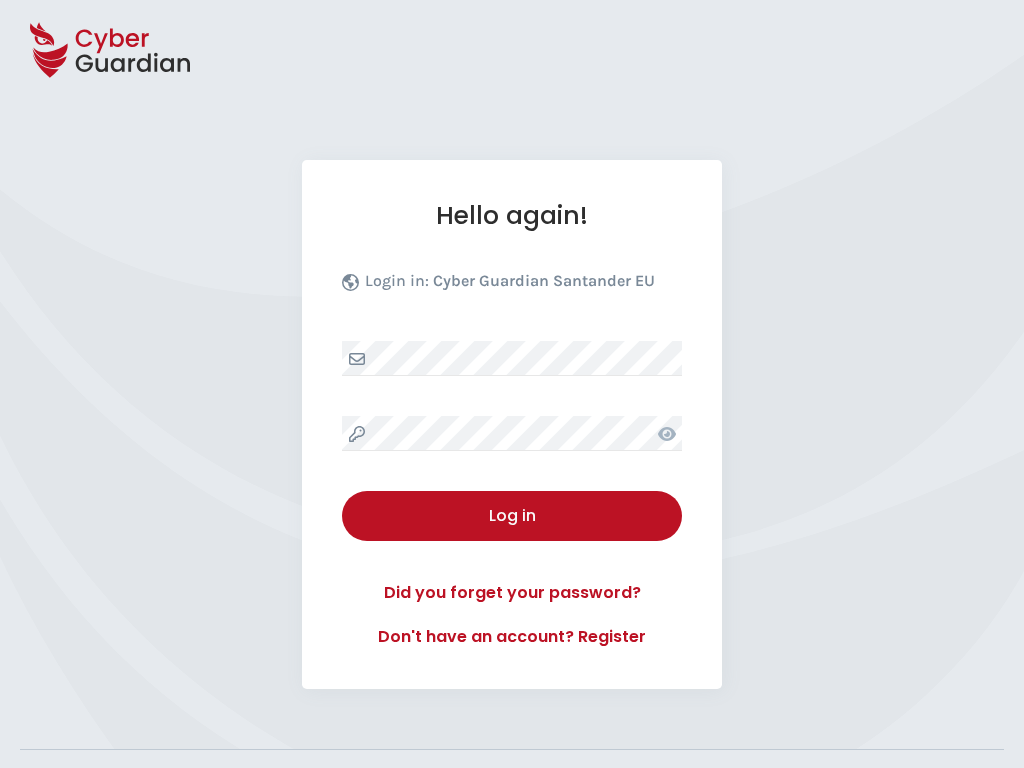 select on "English" 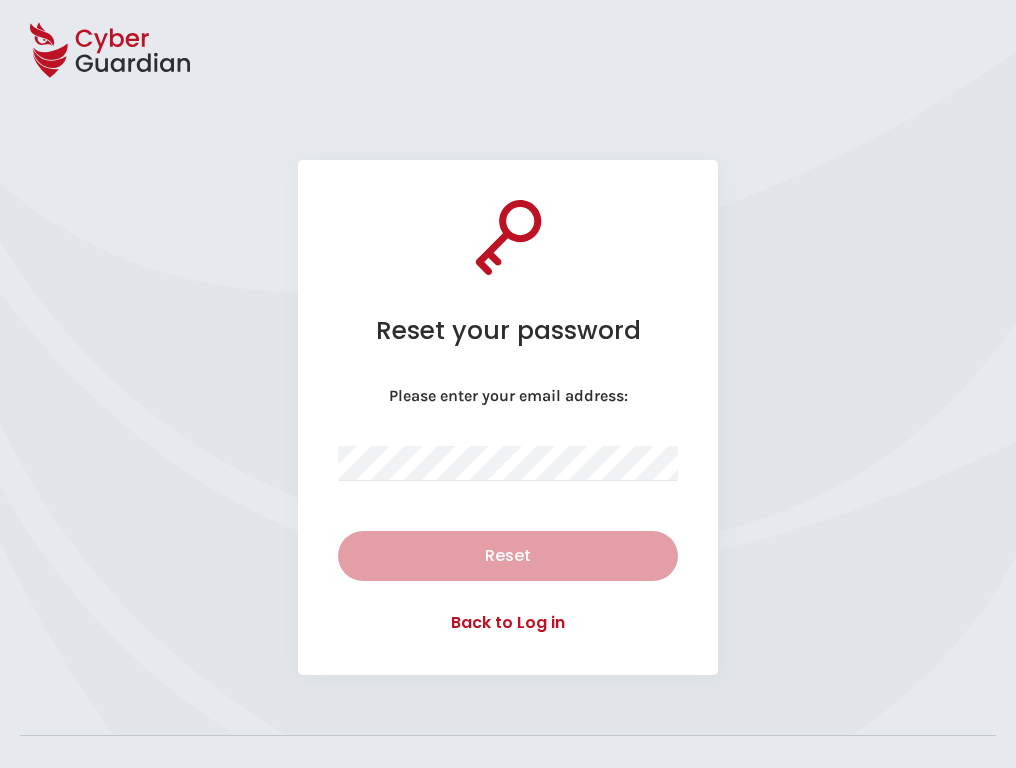 select on "English" 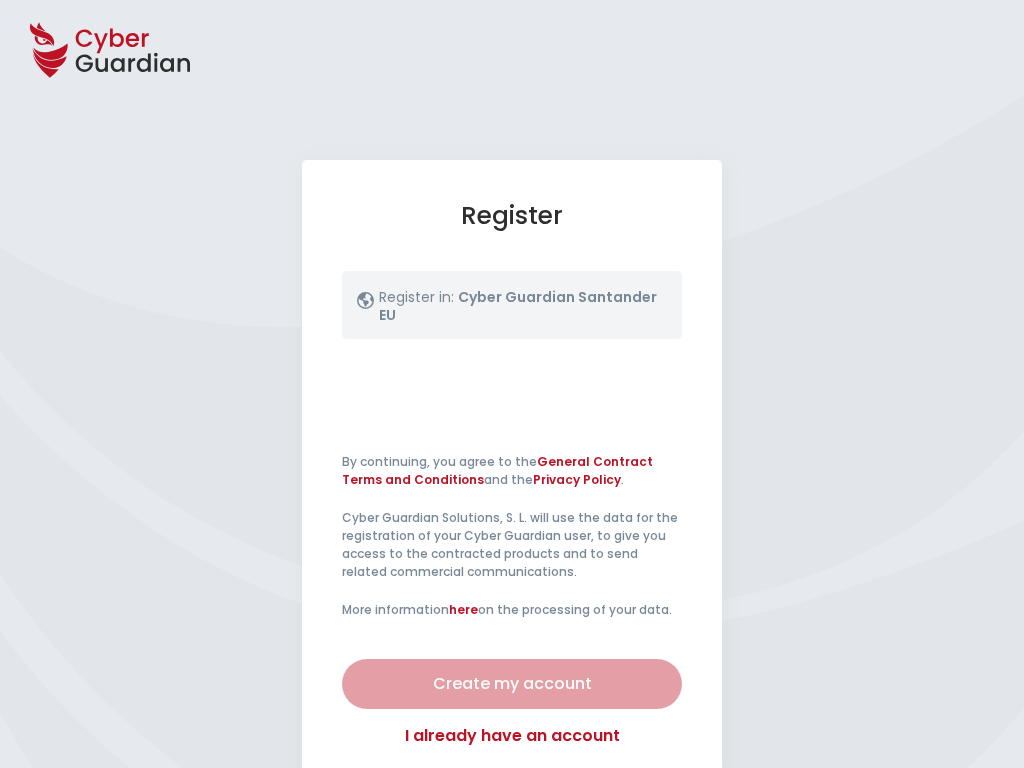 select on "English" 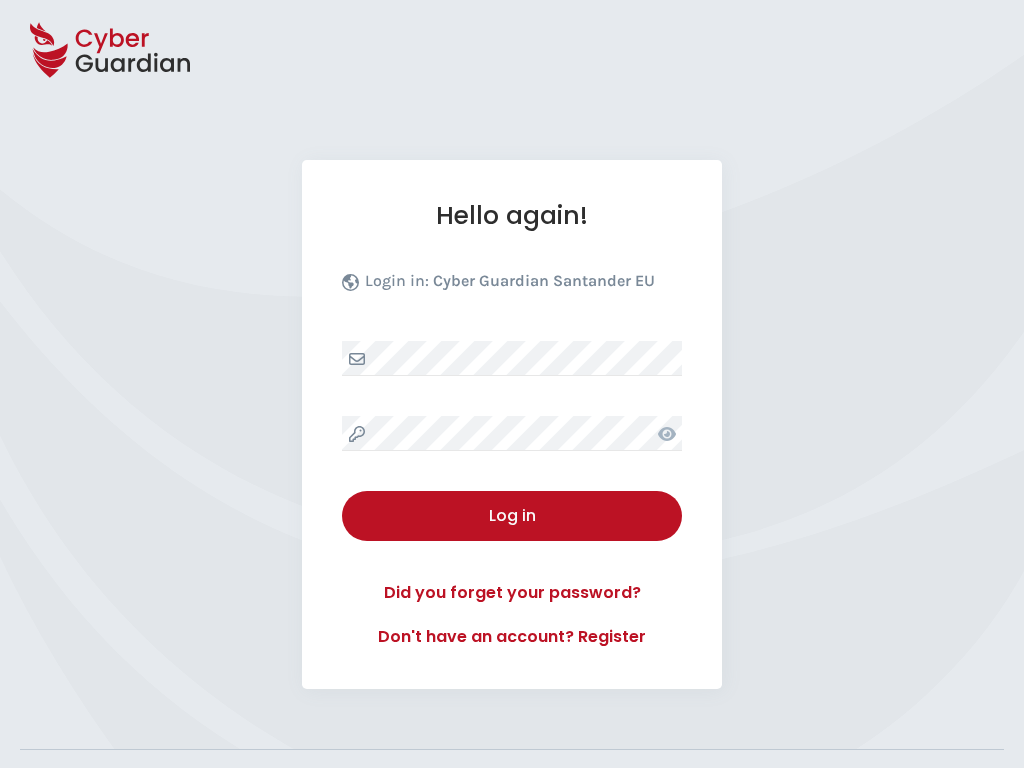 select on "English" 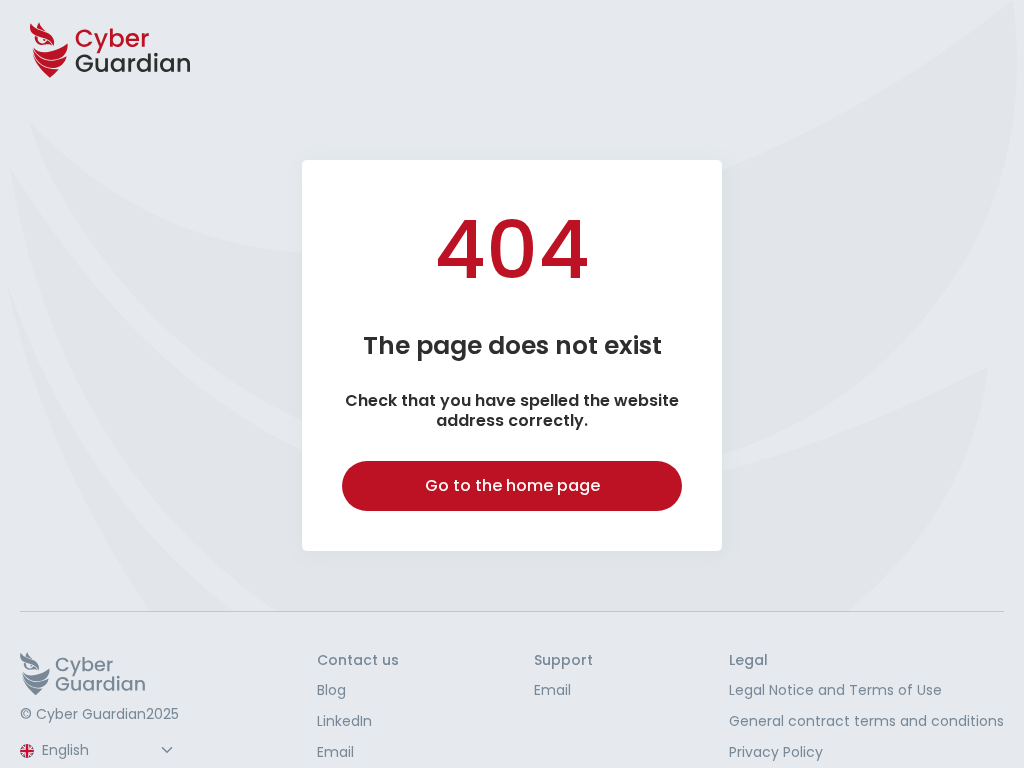 select on "English" 